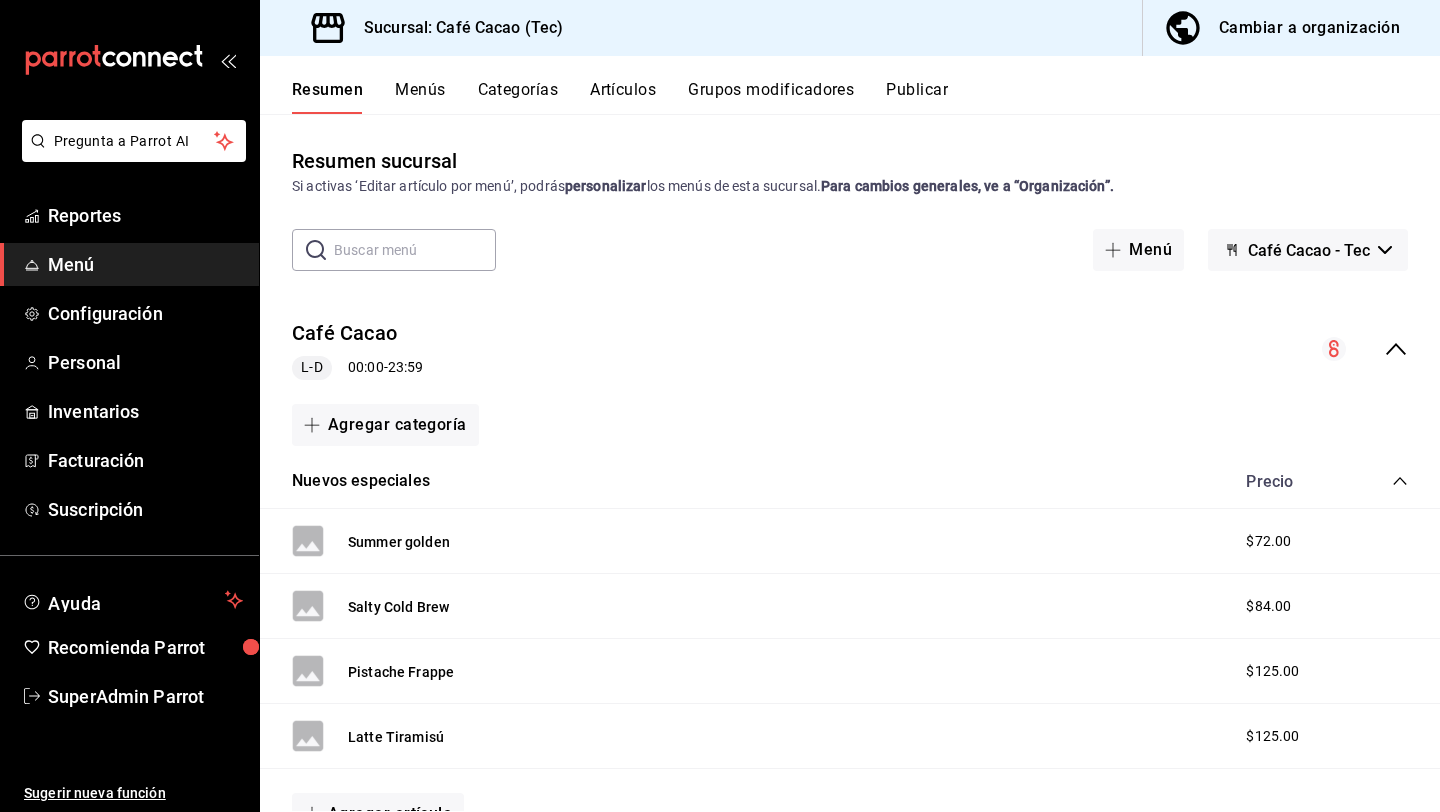 scroll, scrollTop: 0, scrollLeft: 0, axis: both 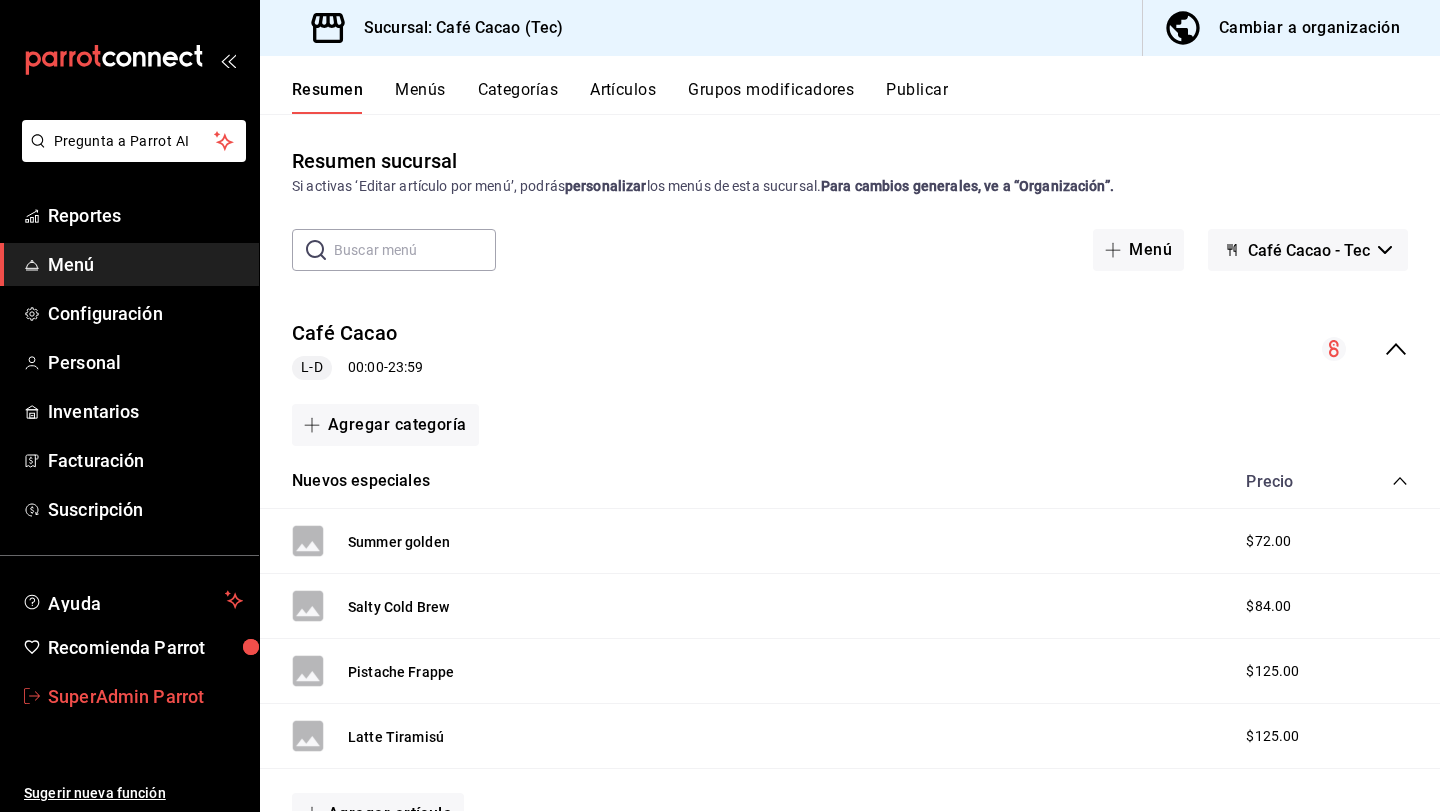 click on "SuperAdmin Parrot" at bounding box center [145, 696] 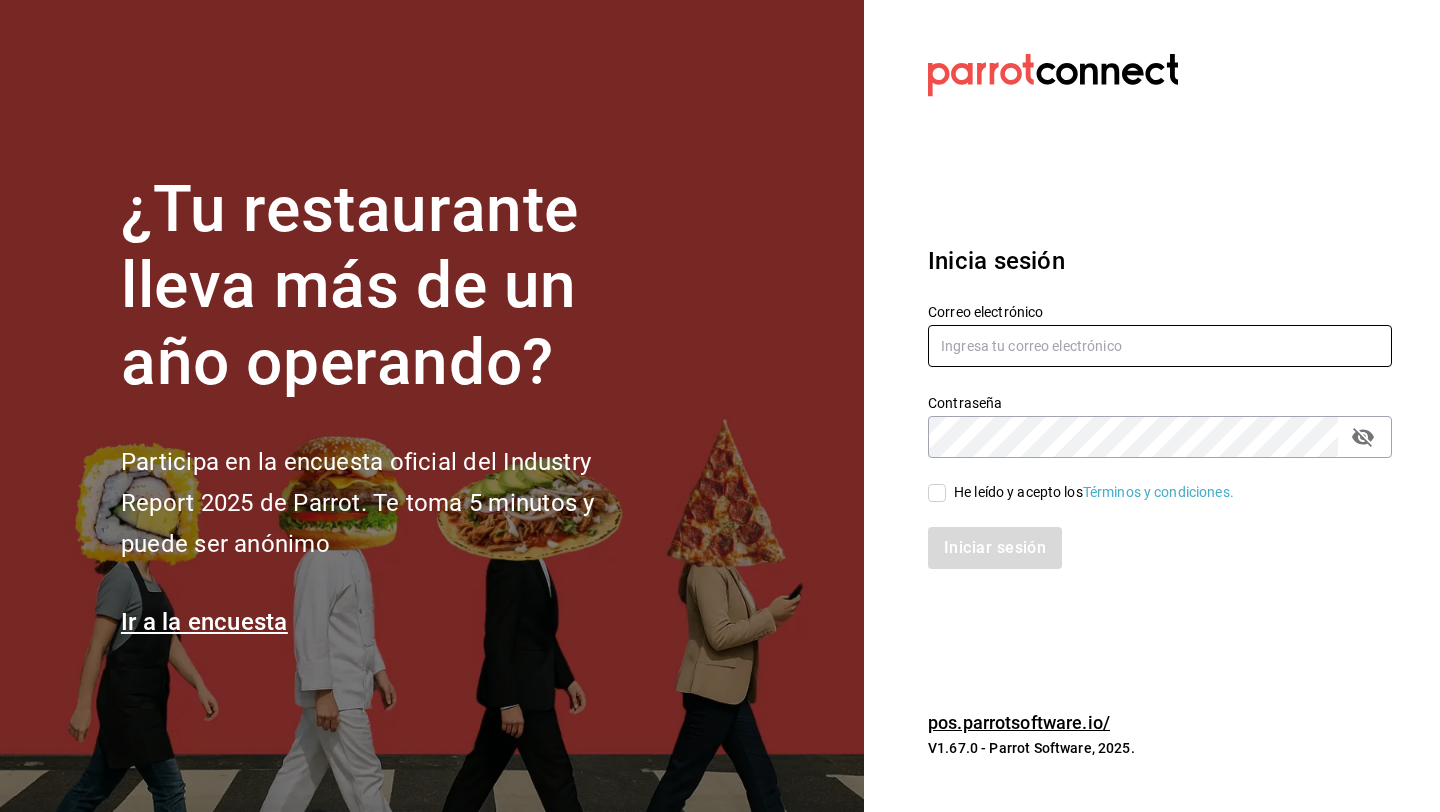 click at bounding box center [1160, 346] 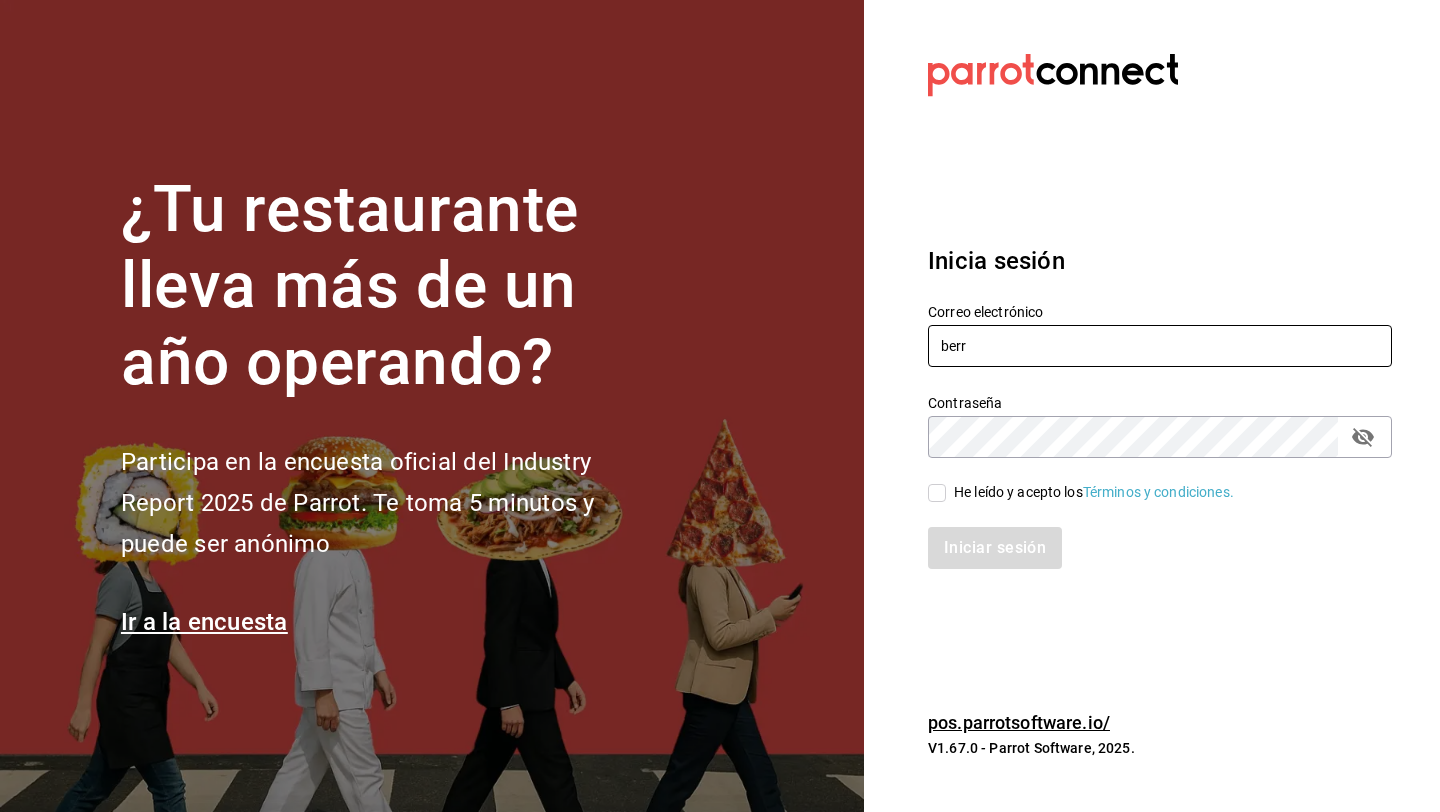 type on "berrincheheladeria@condesa.com" 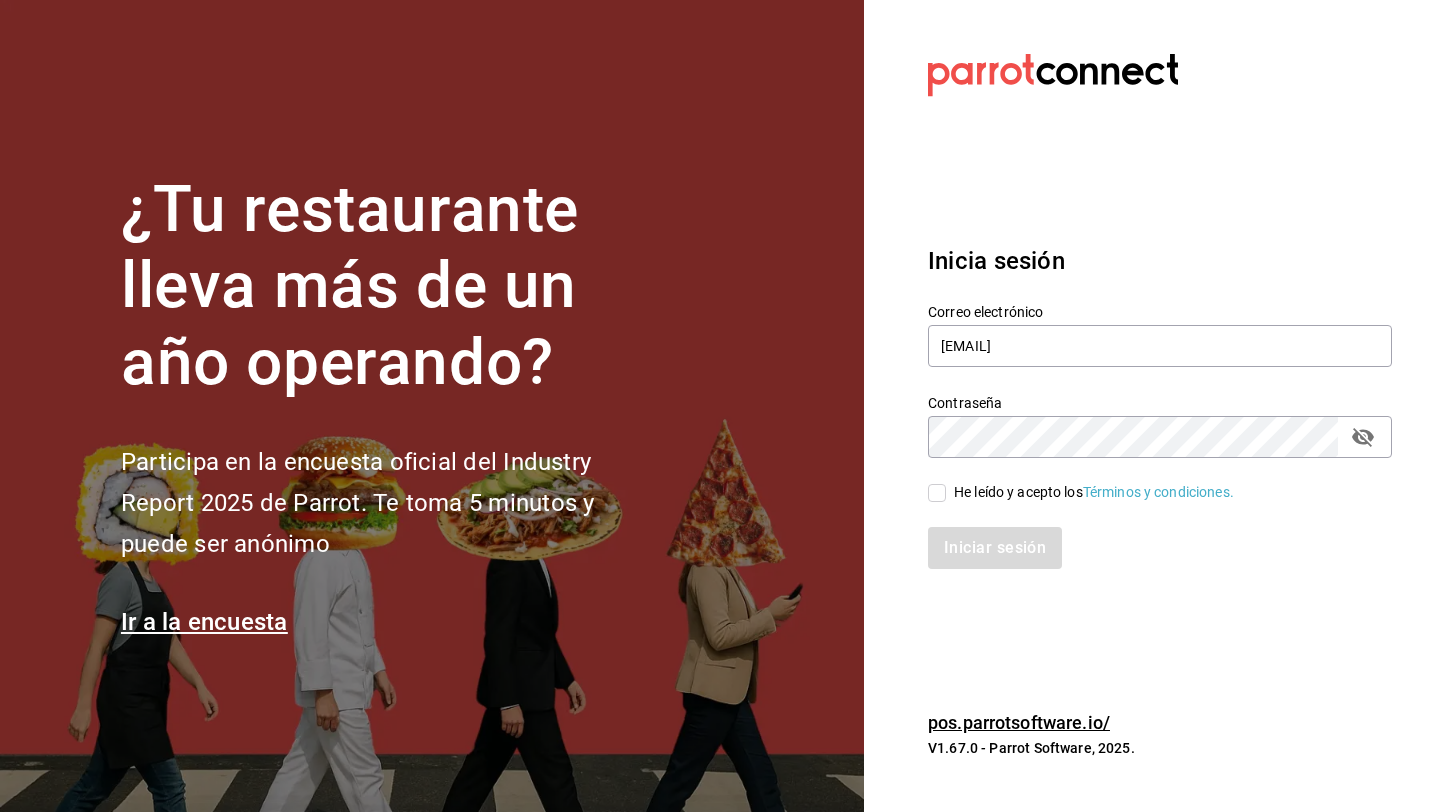 click on "He leído y acepto los  Términos y condiciones." at bounding box center (937, 493) 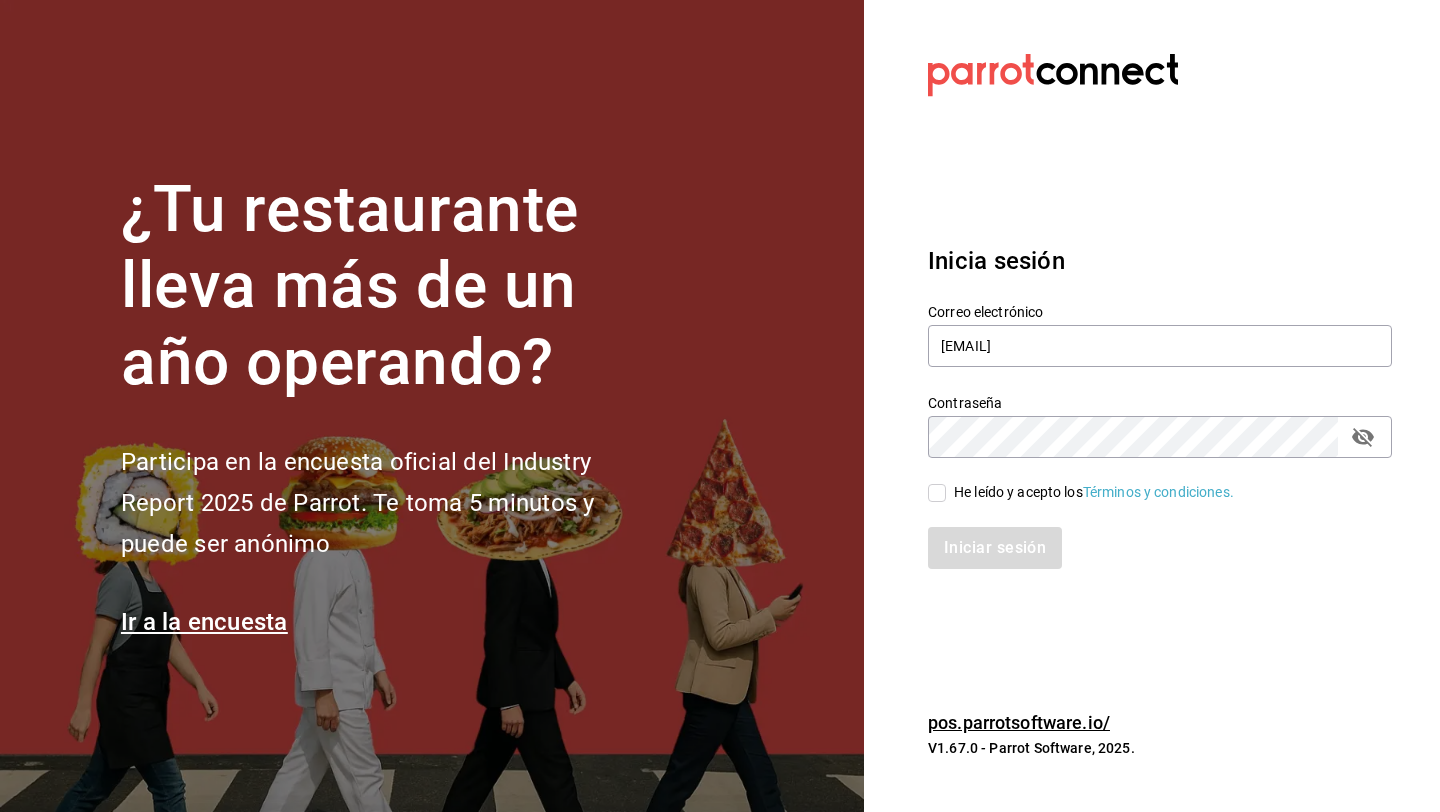 checkbox on "true" 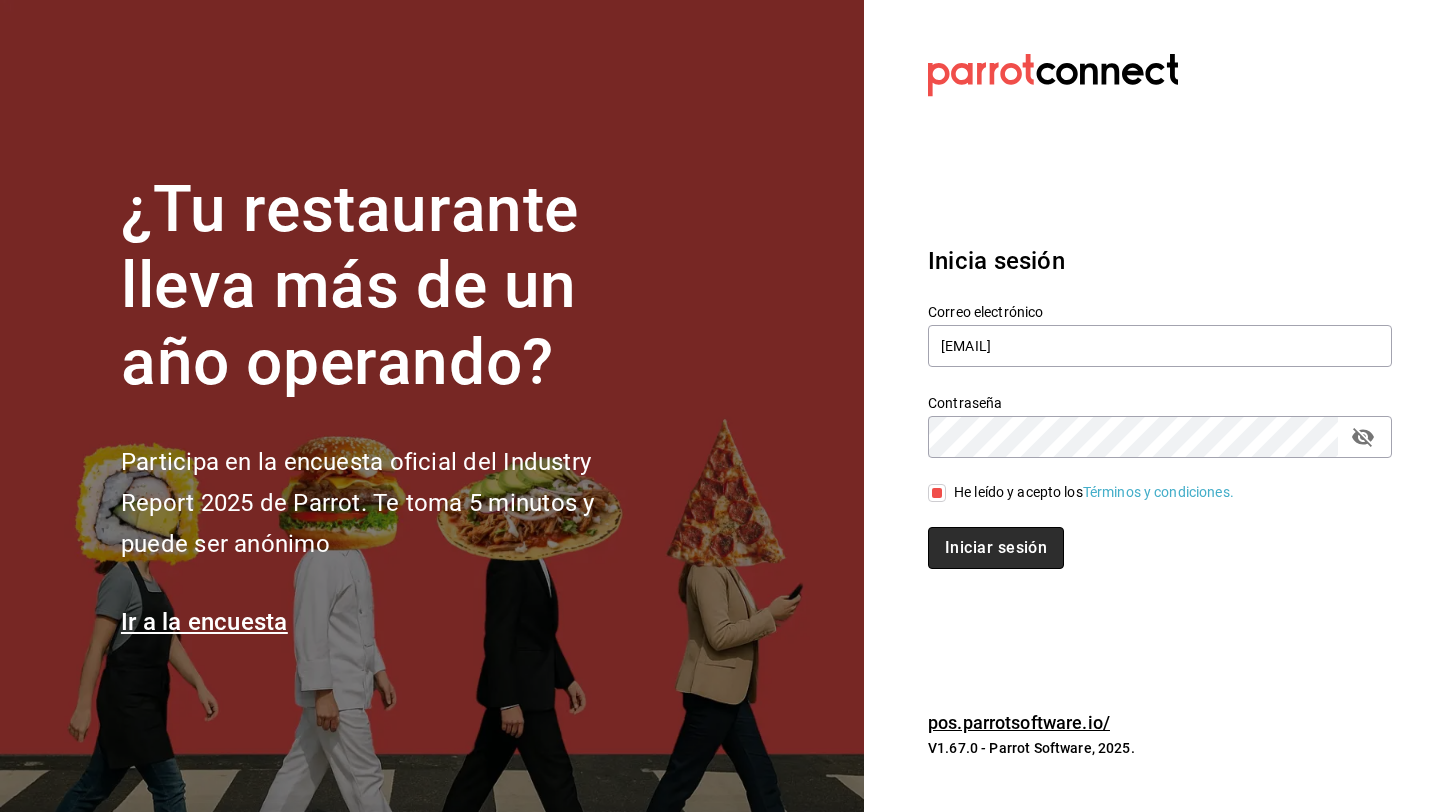 click on "Iniciar sesión" at bounding box center (996, 548) 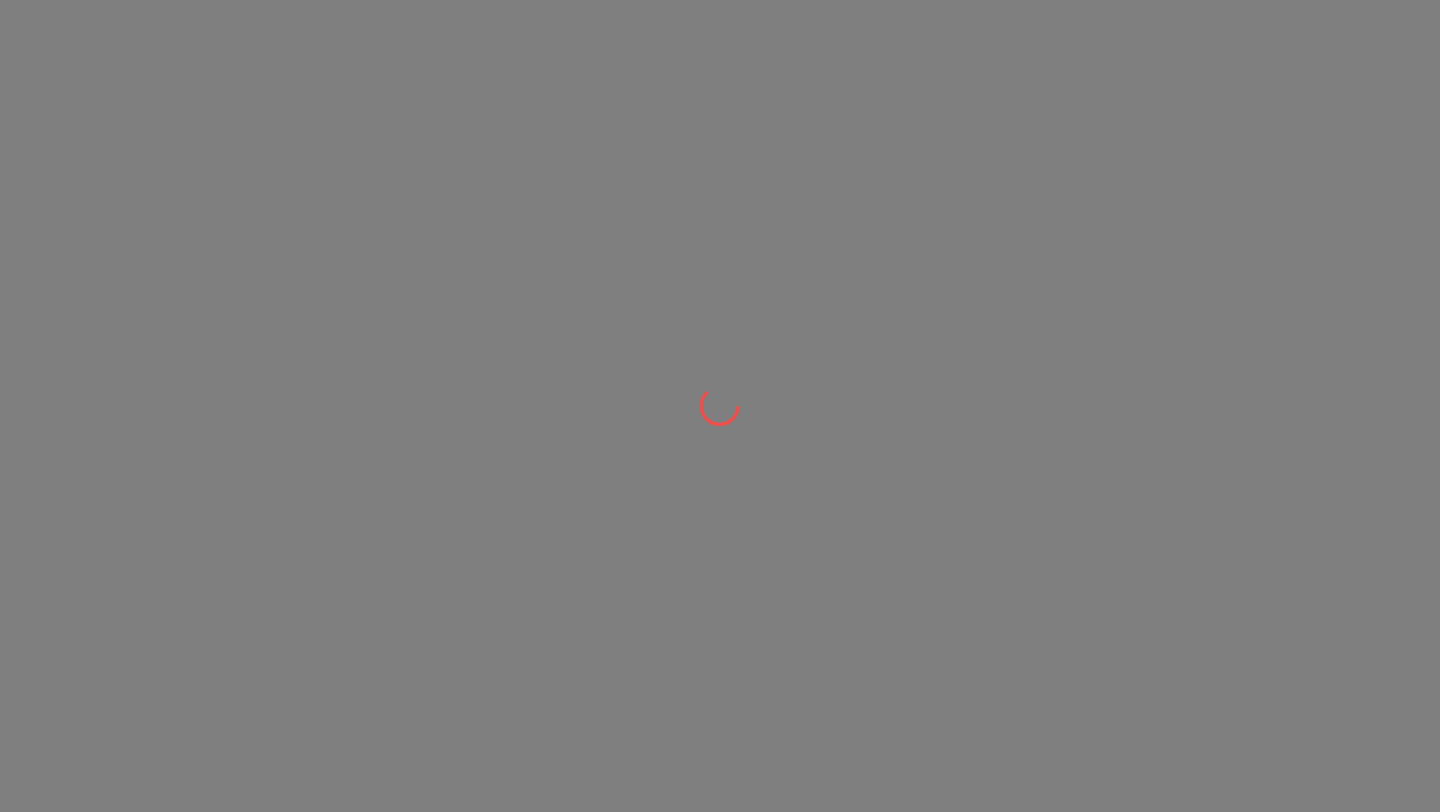 scroll, scrollTop: 0, scrollLeft: 0, axis: both 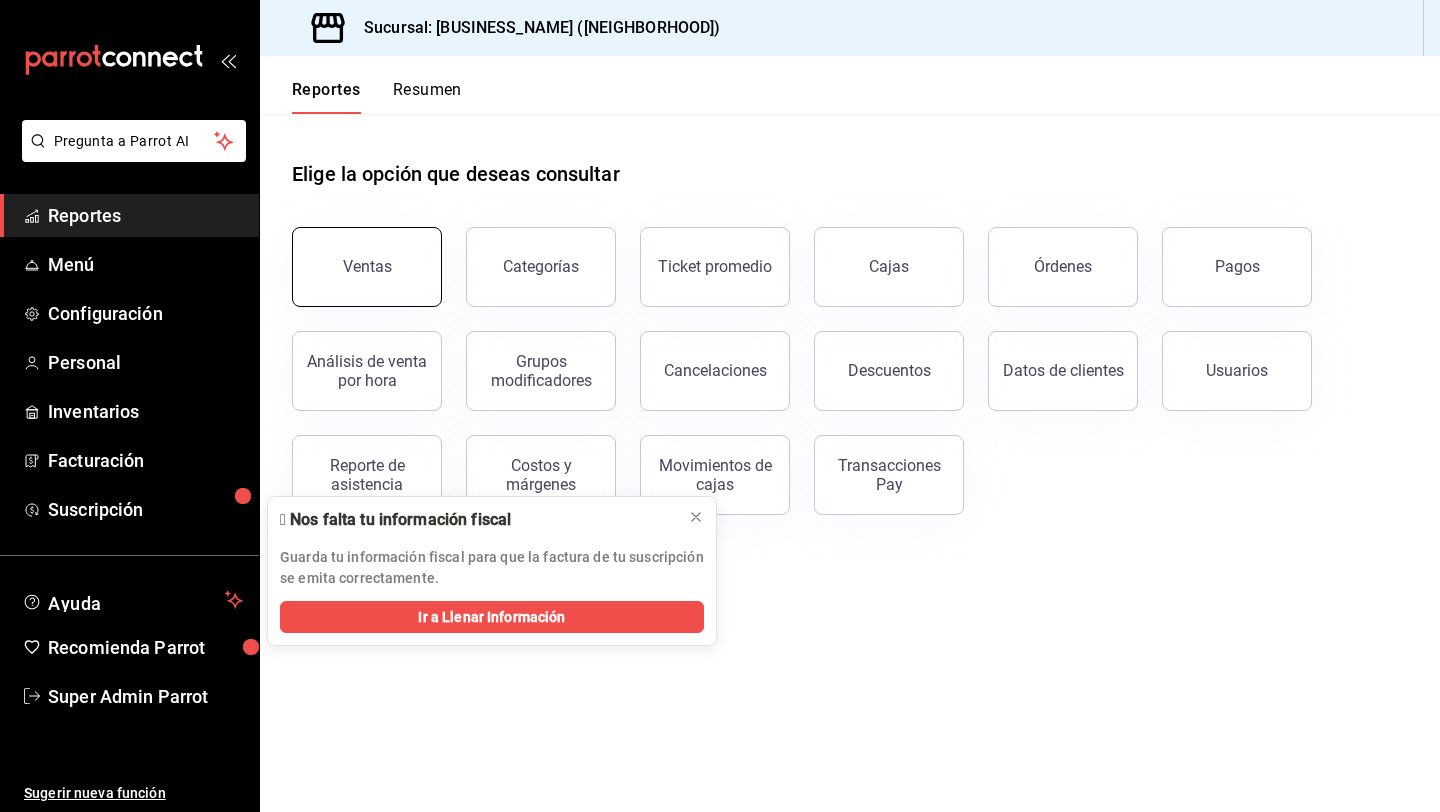click on "Ventas" at bounding box center [367, 267] 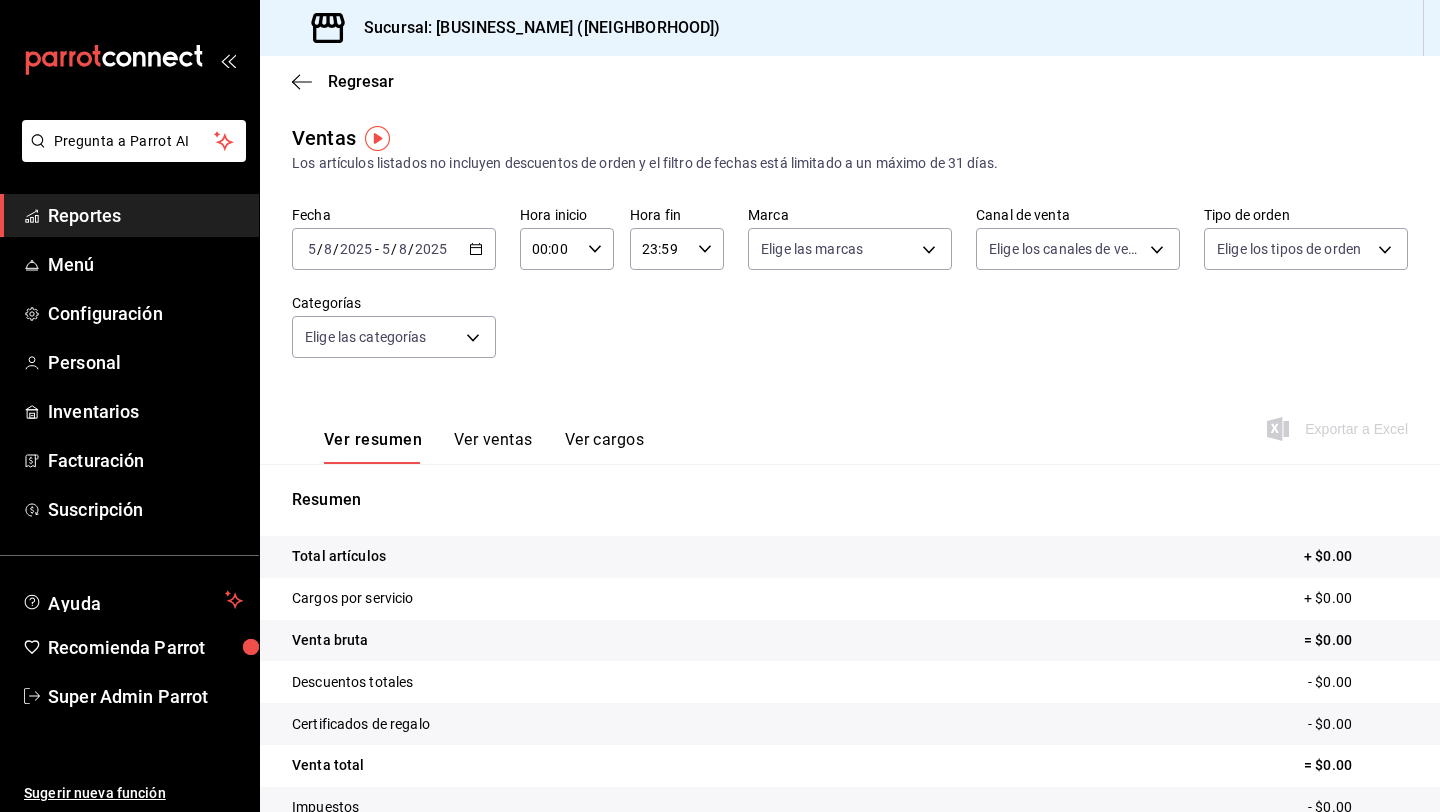 click 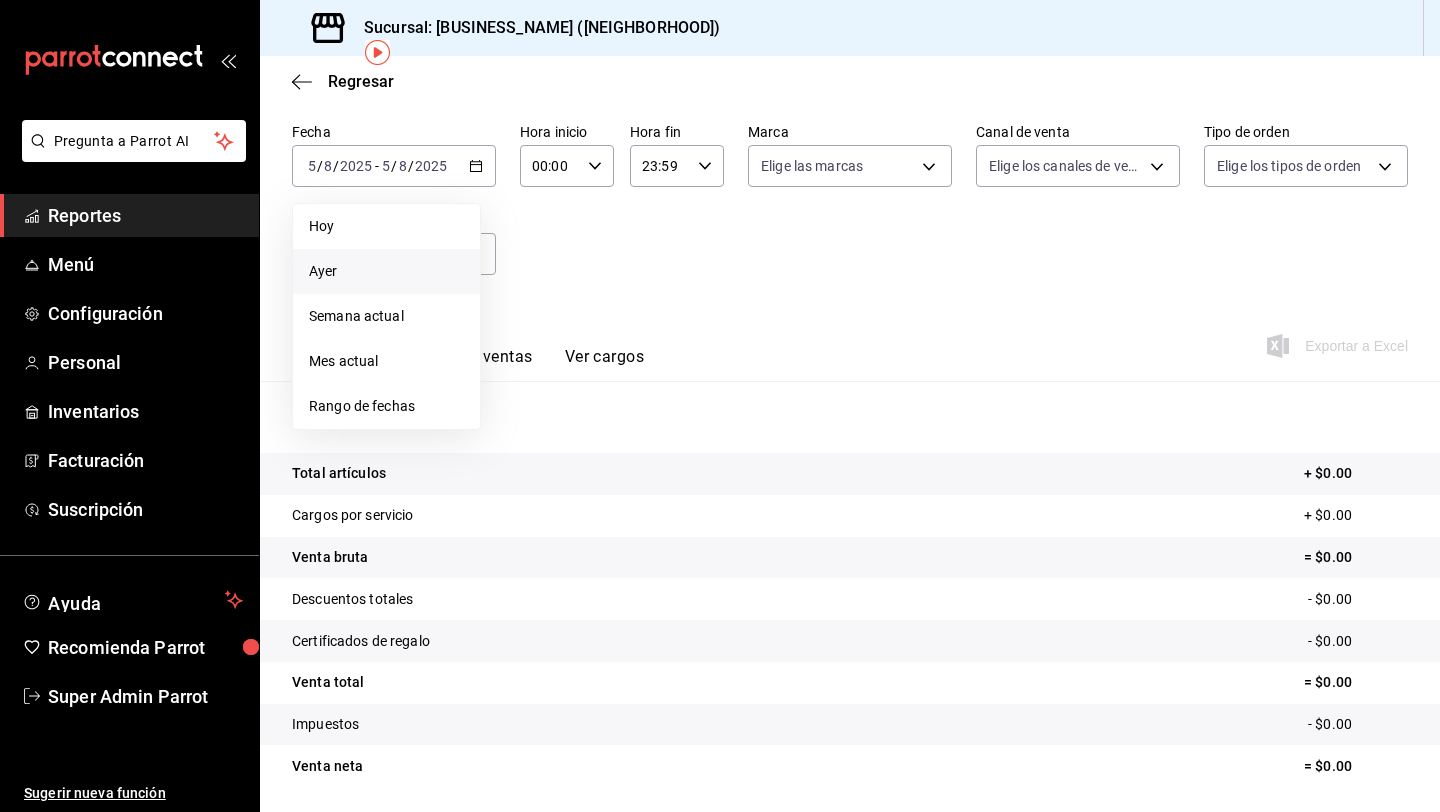 scroll, scrollTop: 86, scrollLeft: 0, axis: vertical 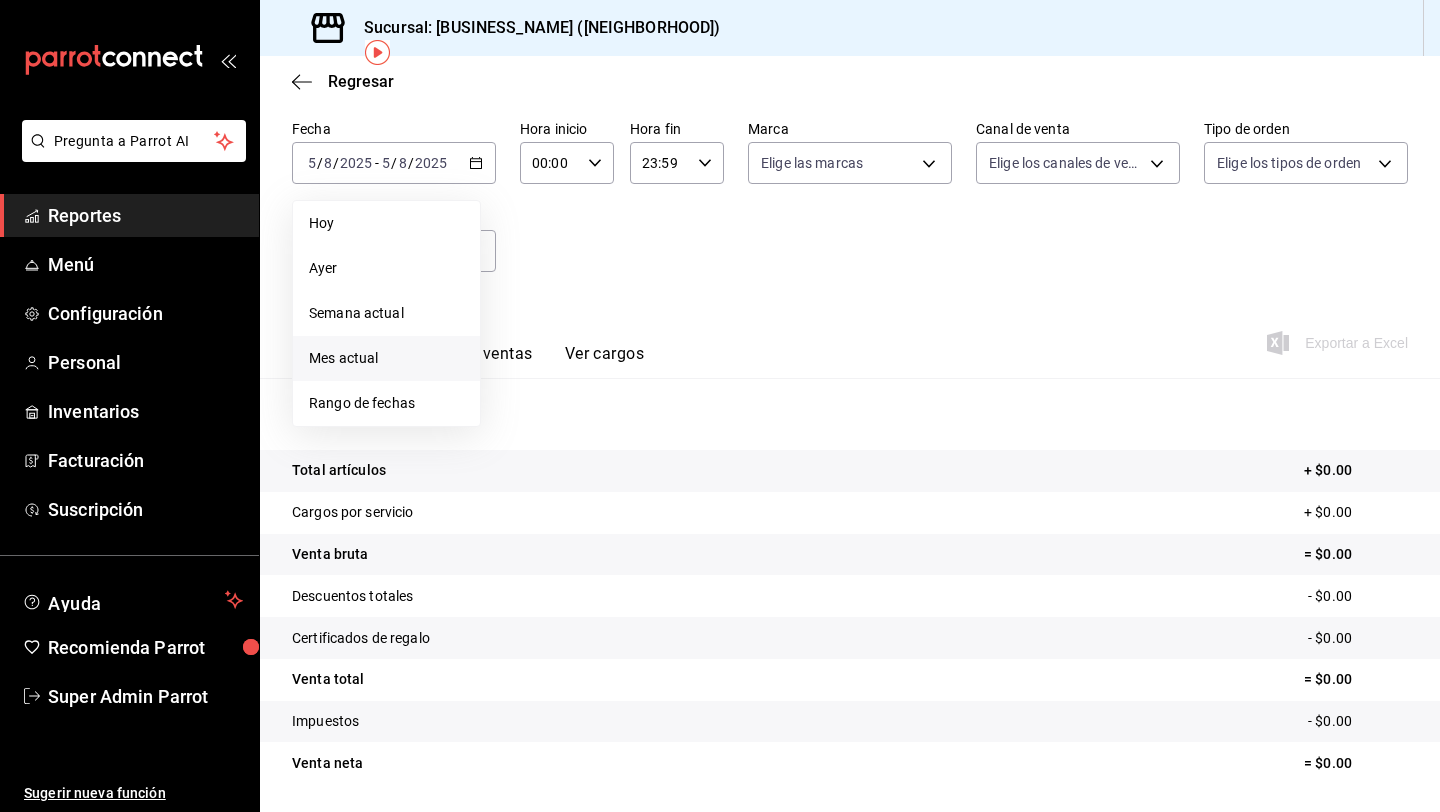click on "Mes actual" at bounding box center [386, 358] 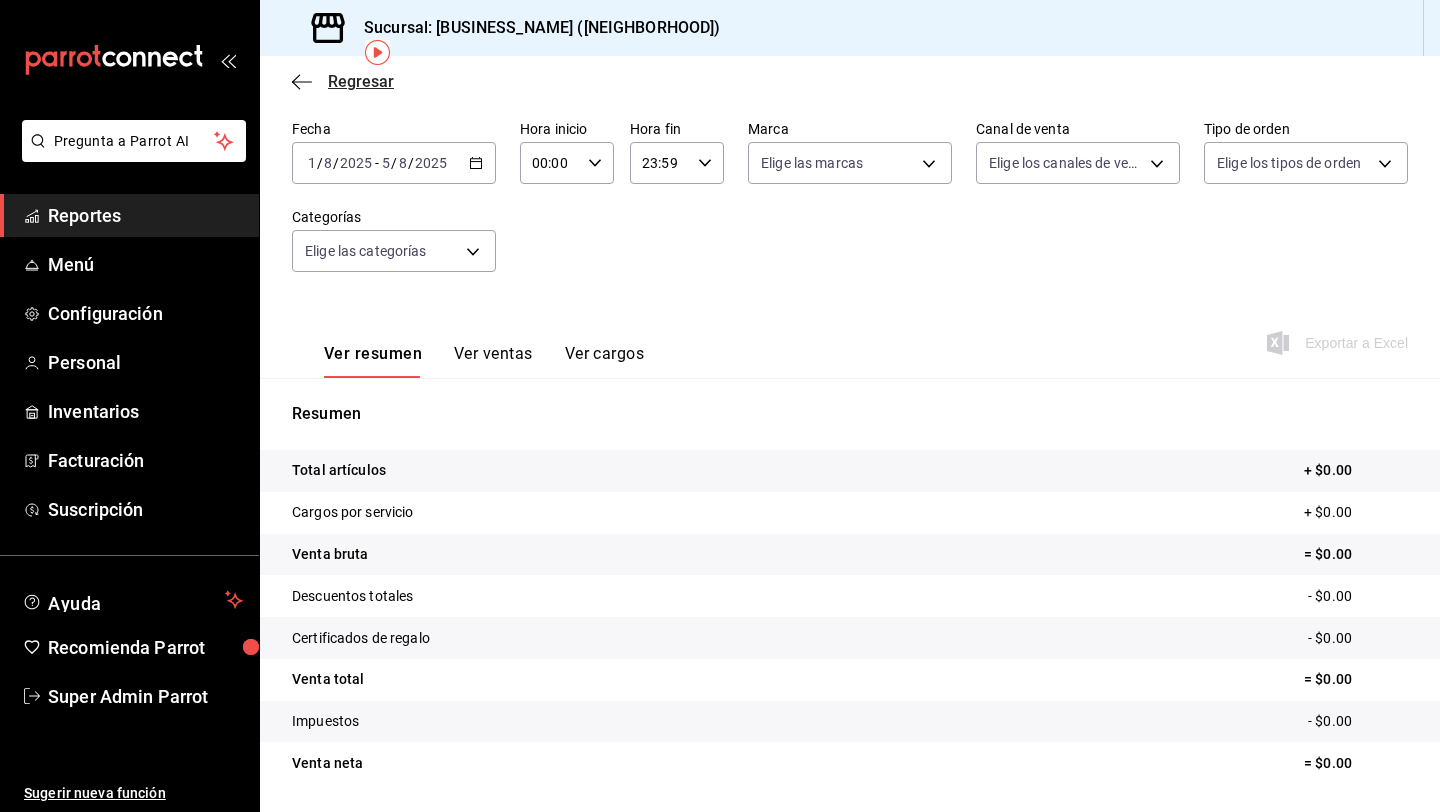 click 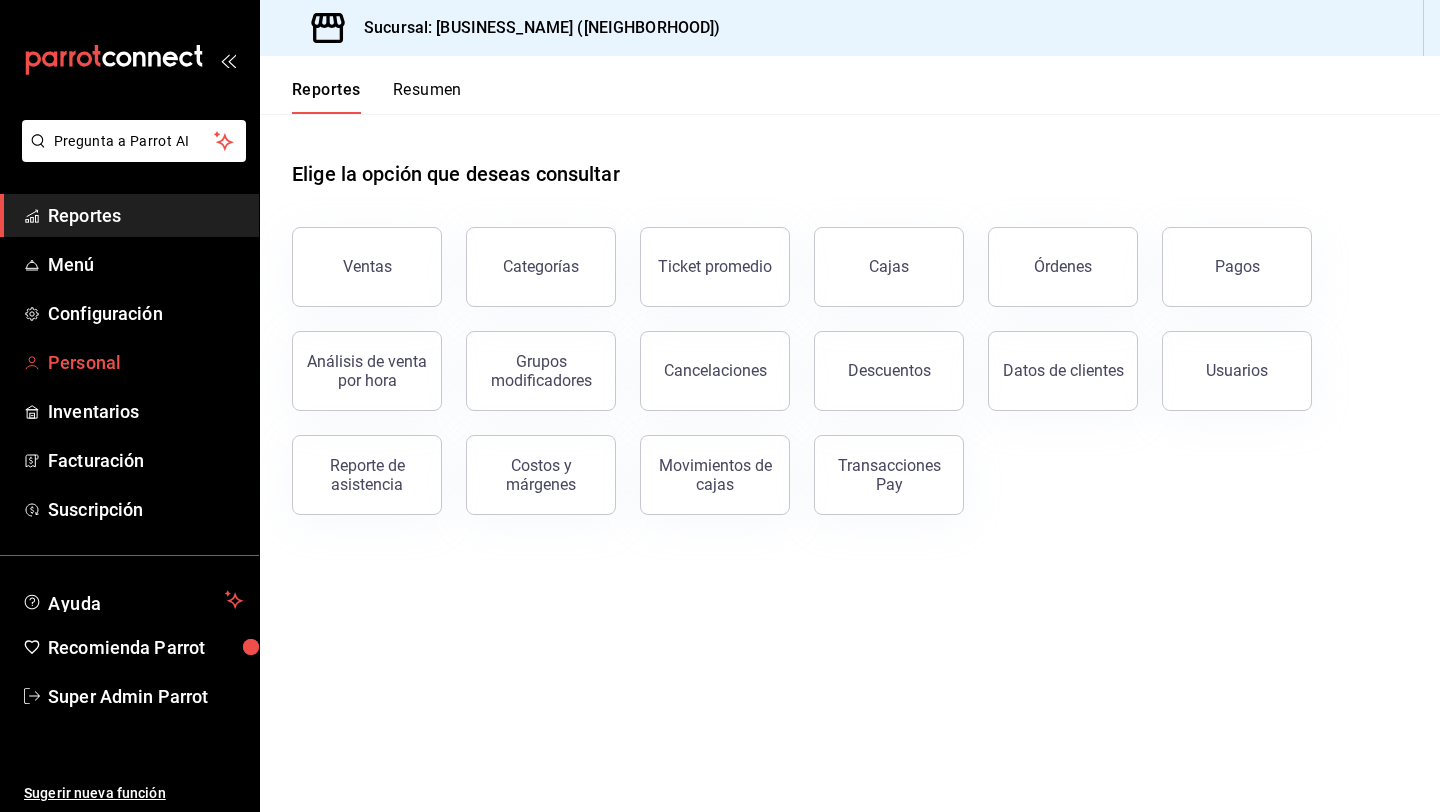click on "Personal" at bounding box center (145, 362) 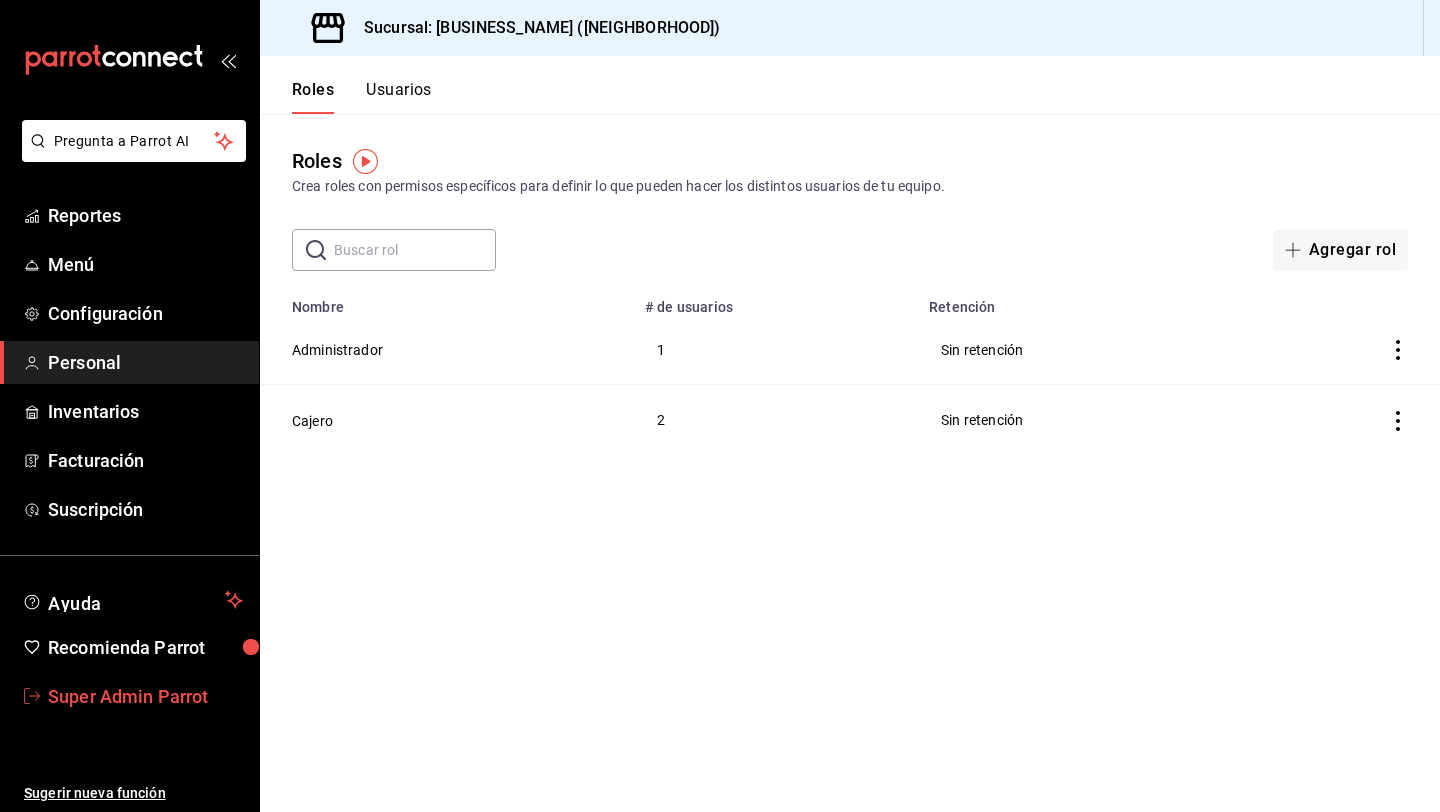 click on "Super Admin Parrot" at bounding box center [145, 696] 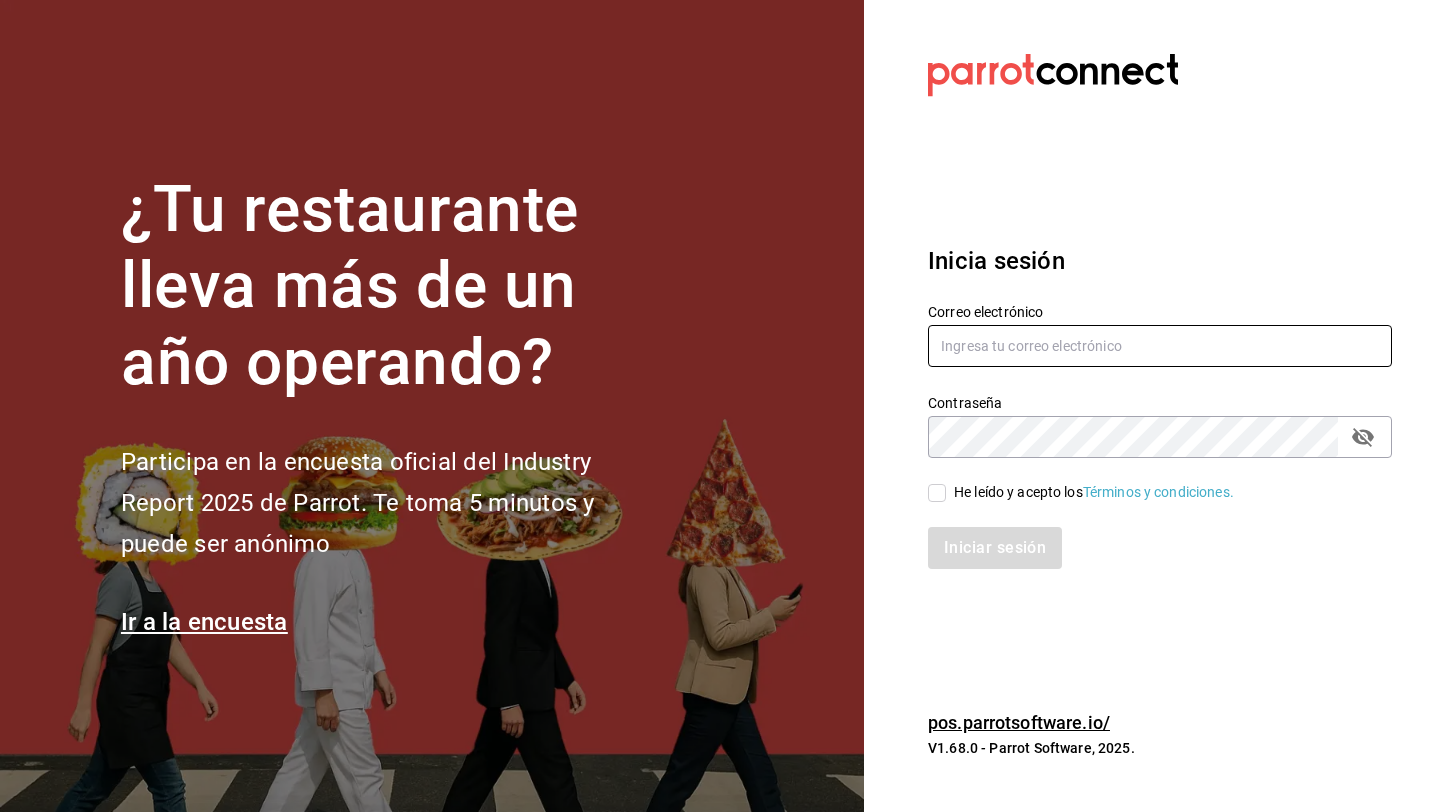 click at bounding box center [1160, 346] 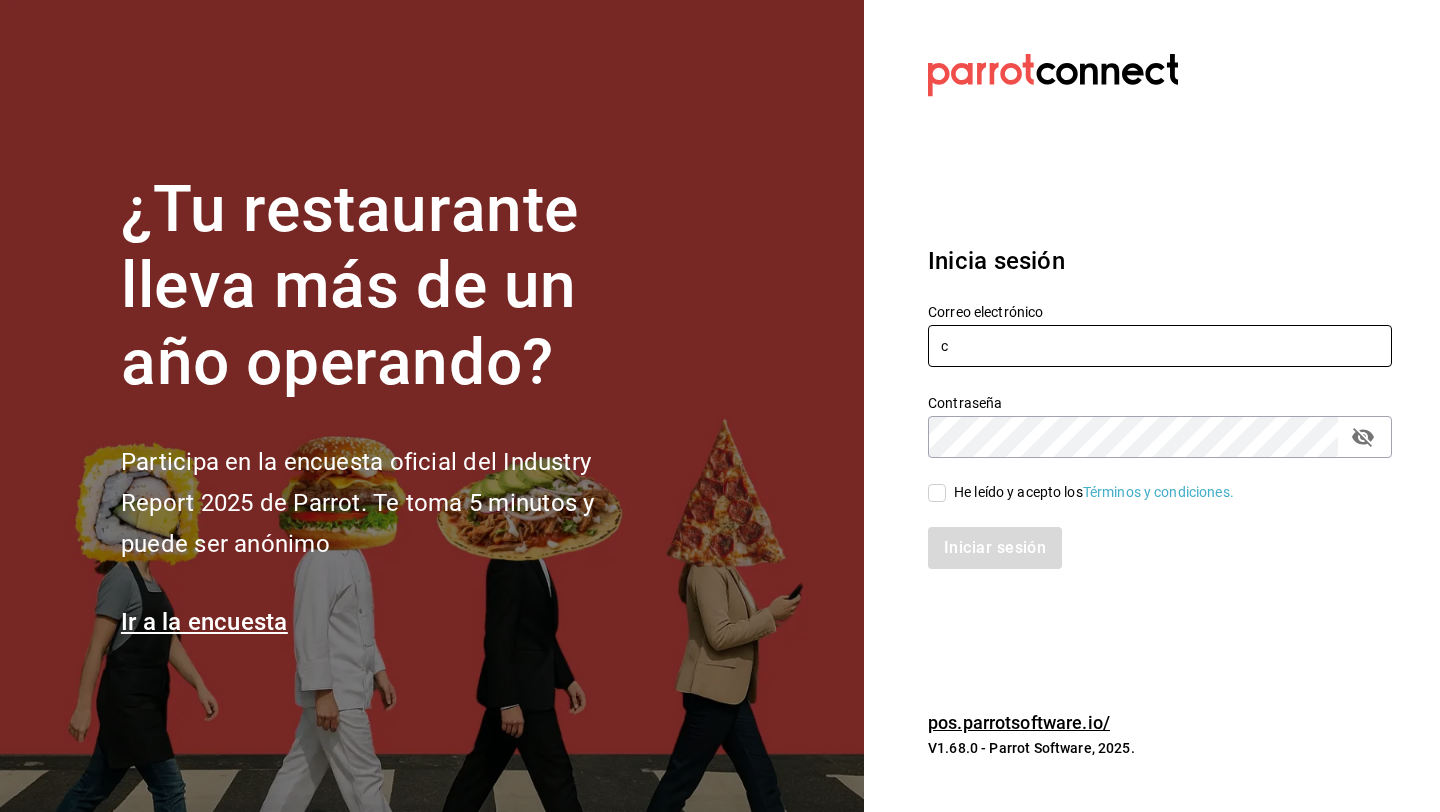 type on "[EMAIL]" 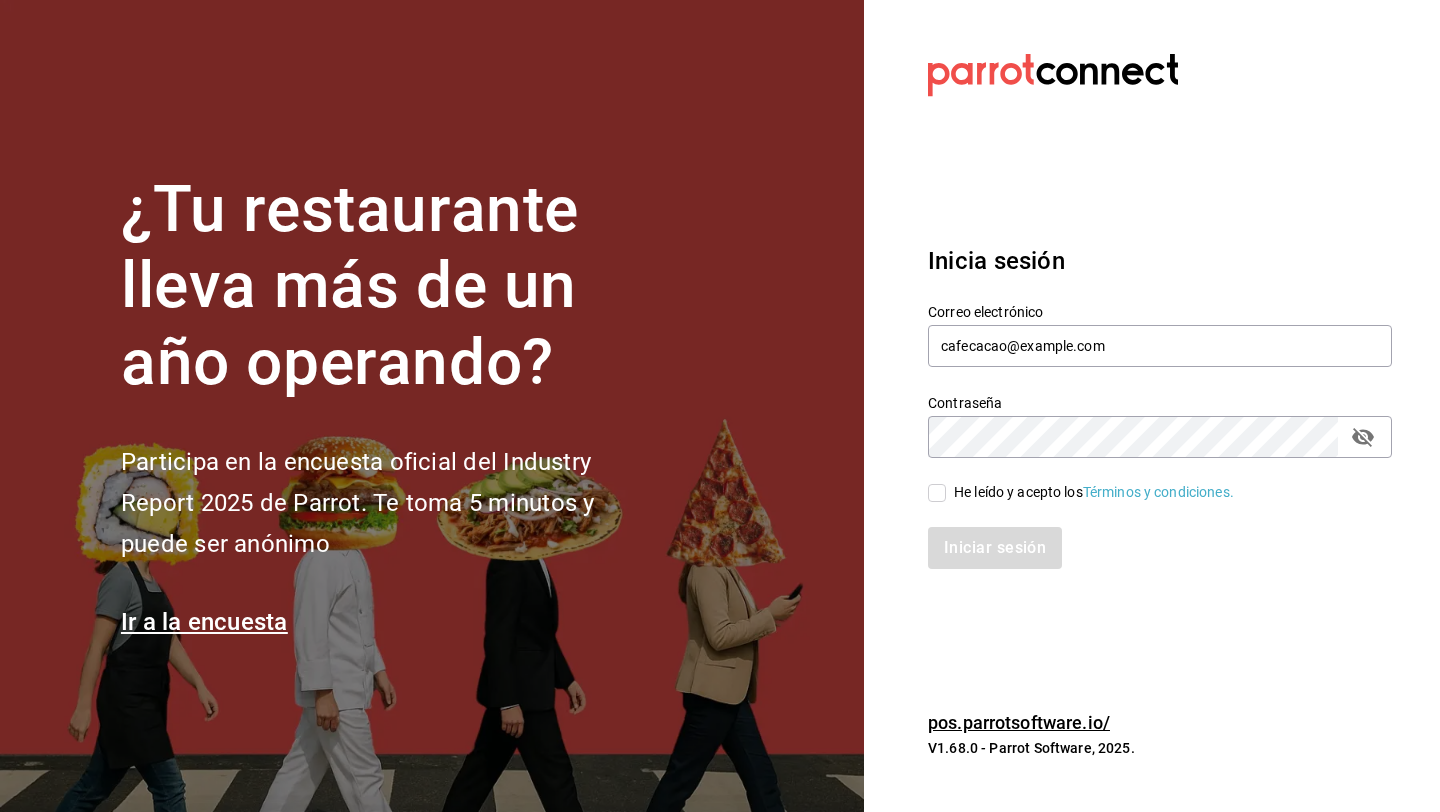 click on "He leído y acepto los  Términos y condiciones." at bounding box center [937, 493] 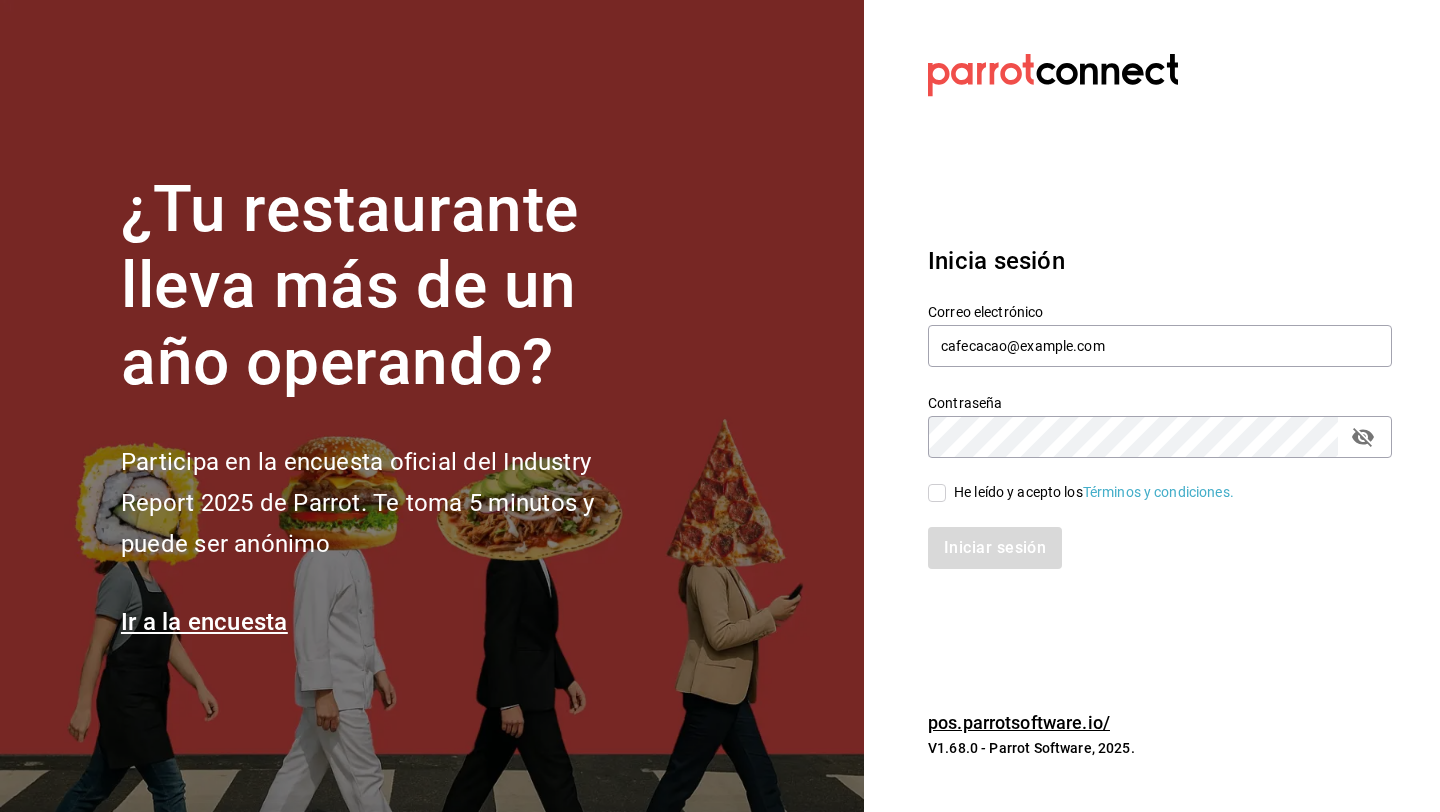 checkbox on "true" 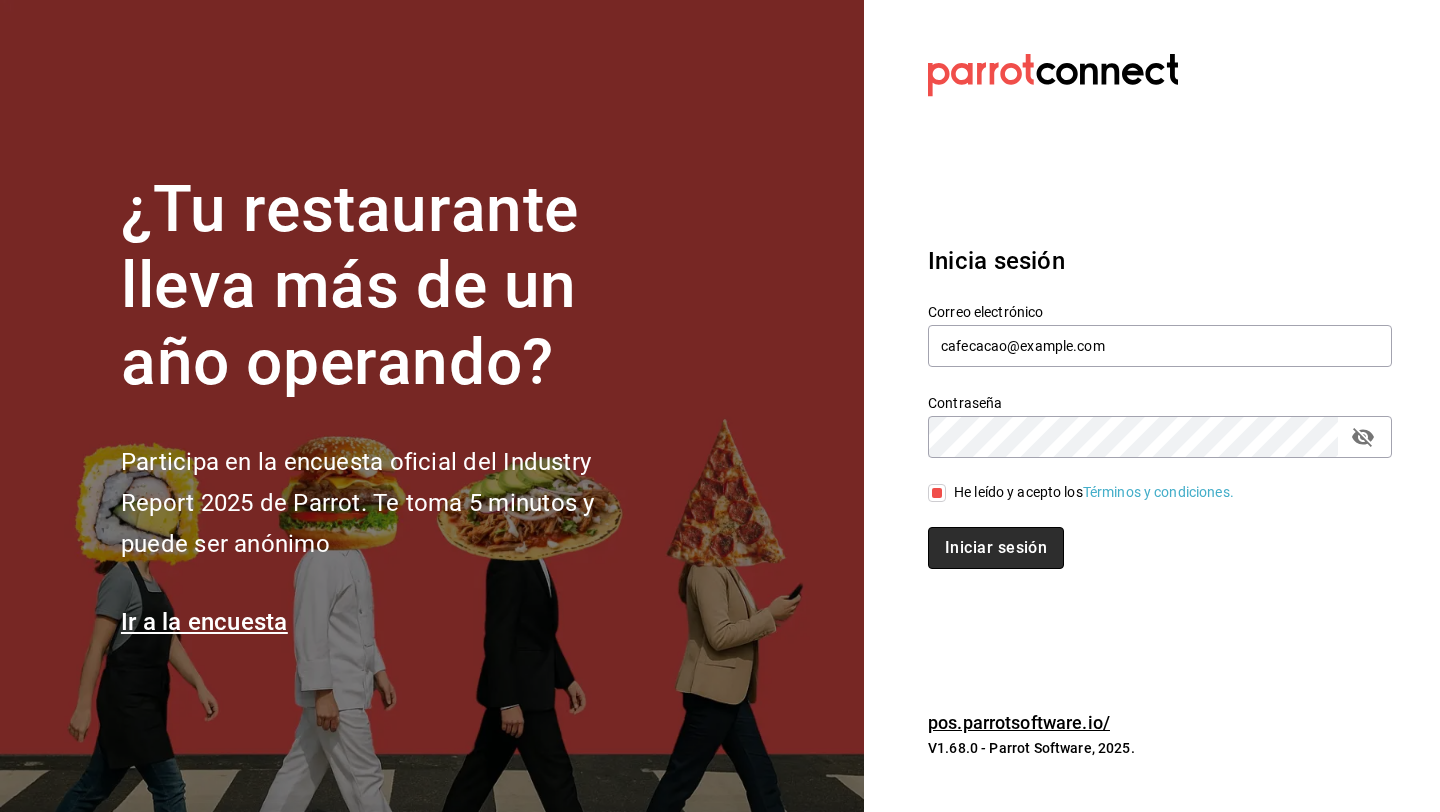 click on "Iniciar sesión" at bounding box center (996, 548) 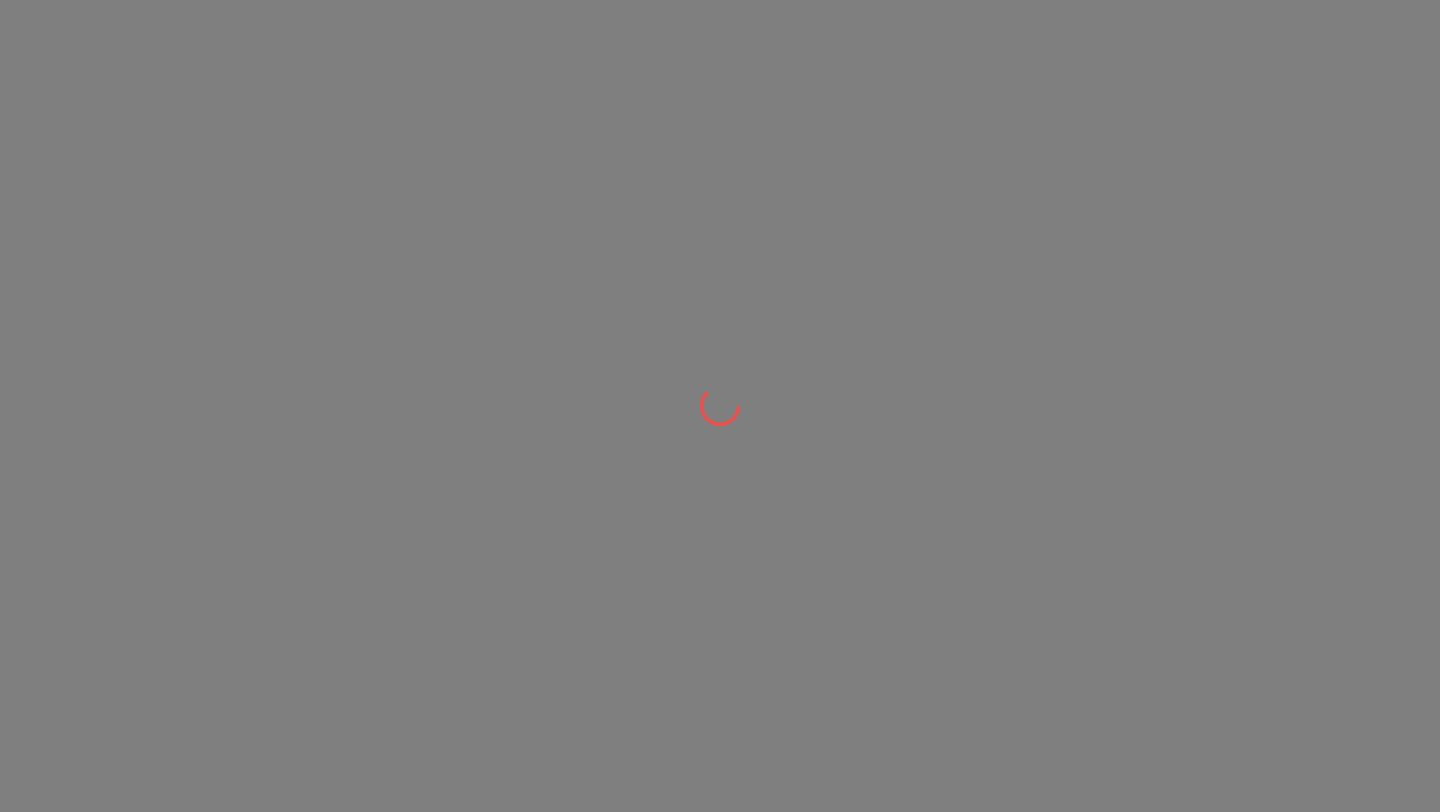 scroll, scrollTop: 0, scrollLeft: 0, axis: both 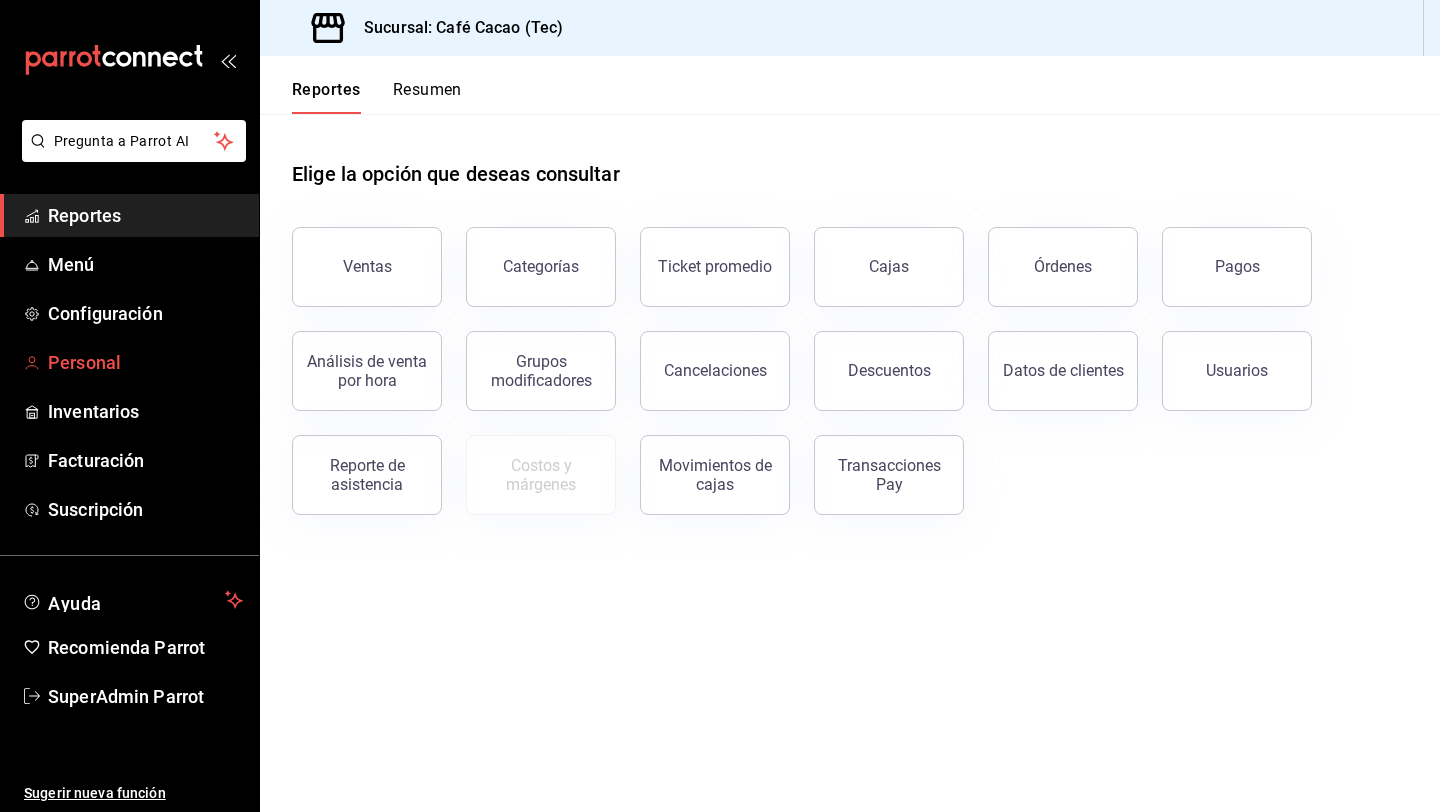 click on "Personal" at bounding box center (145, 362) 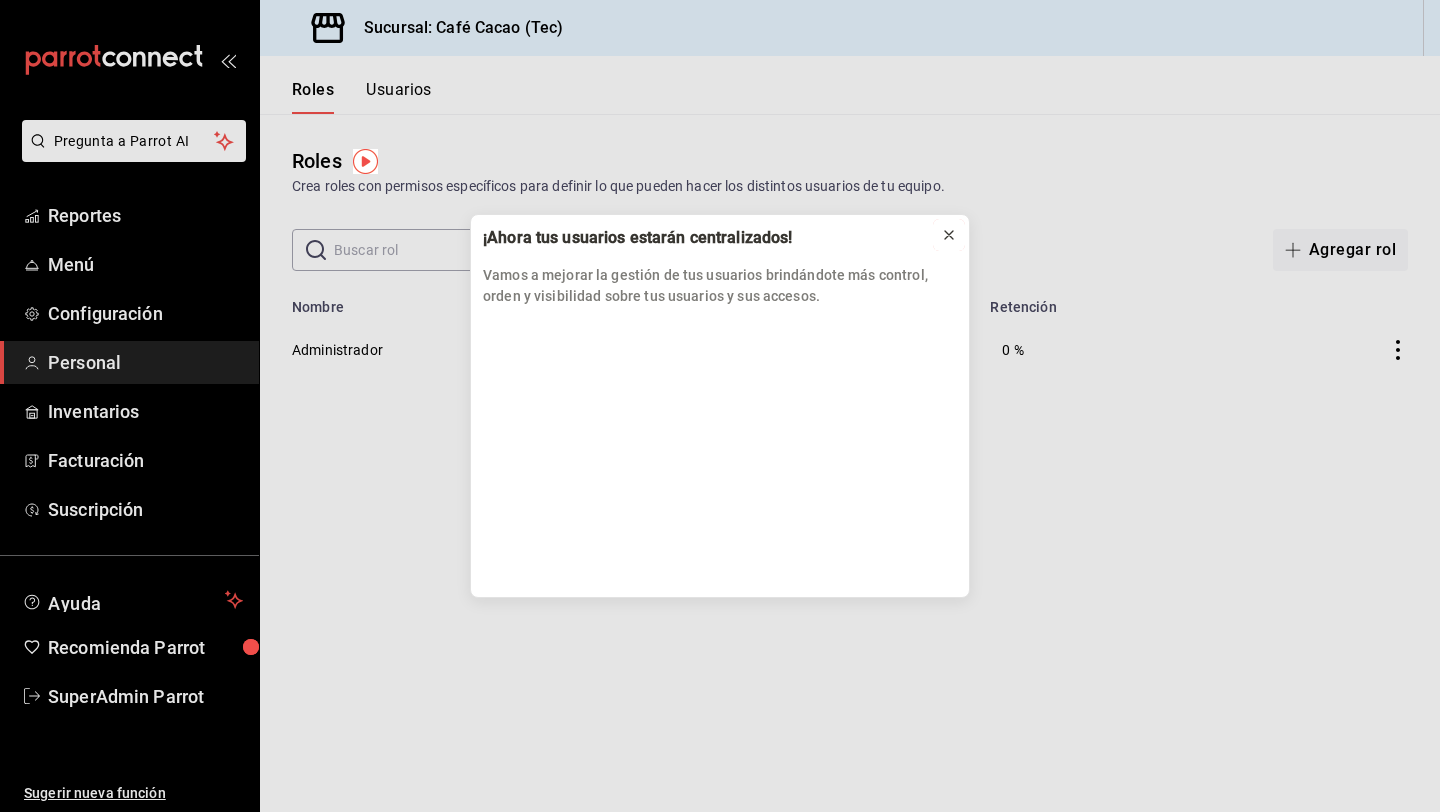 click 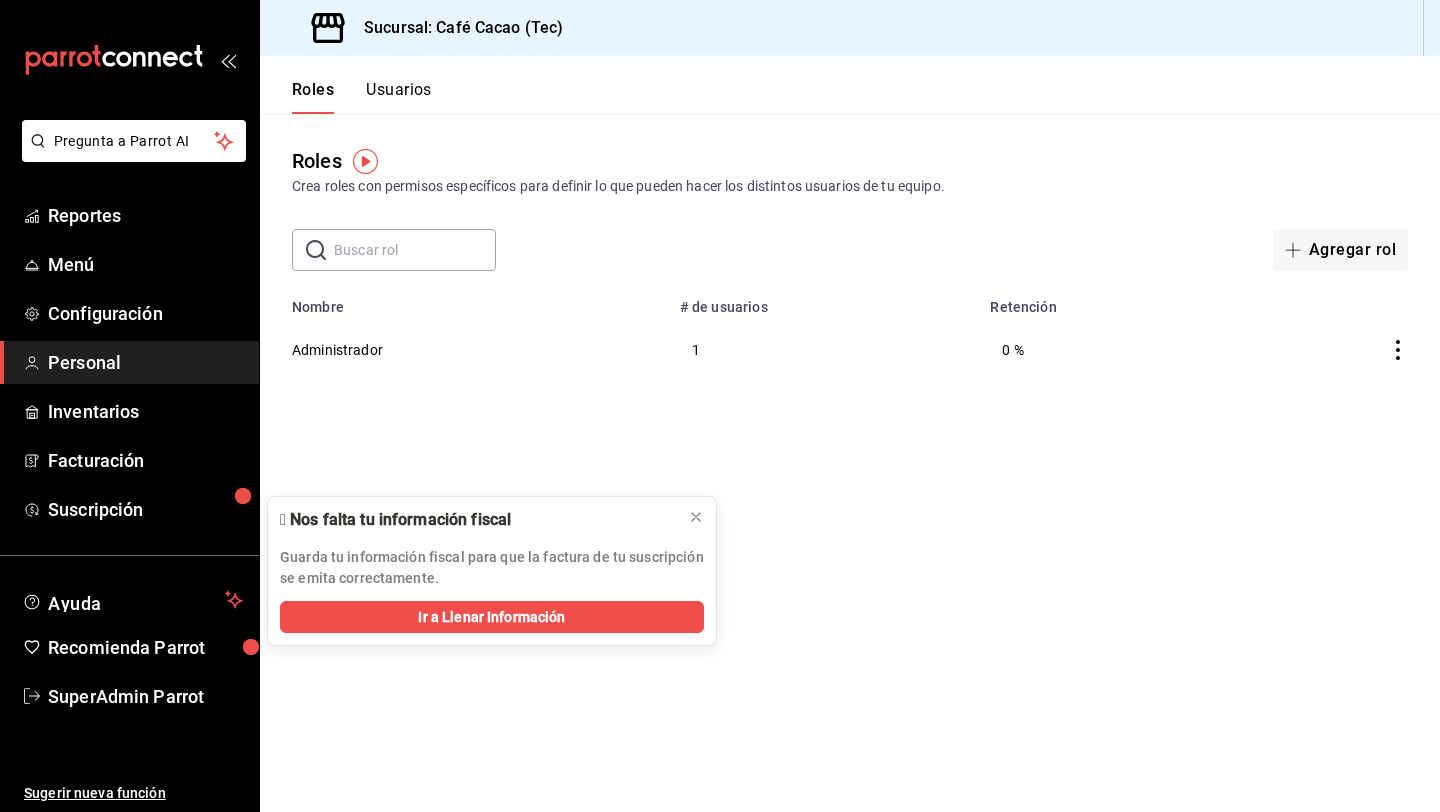 click on "Usuarios" at bounding box center [399, 97] 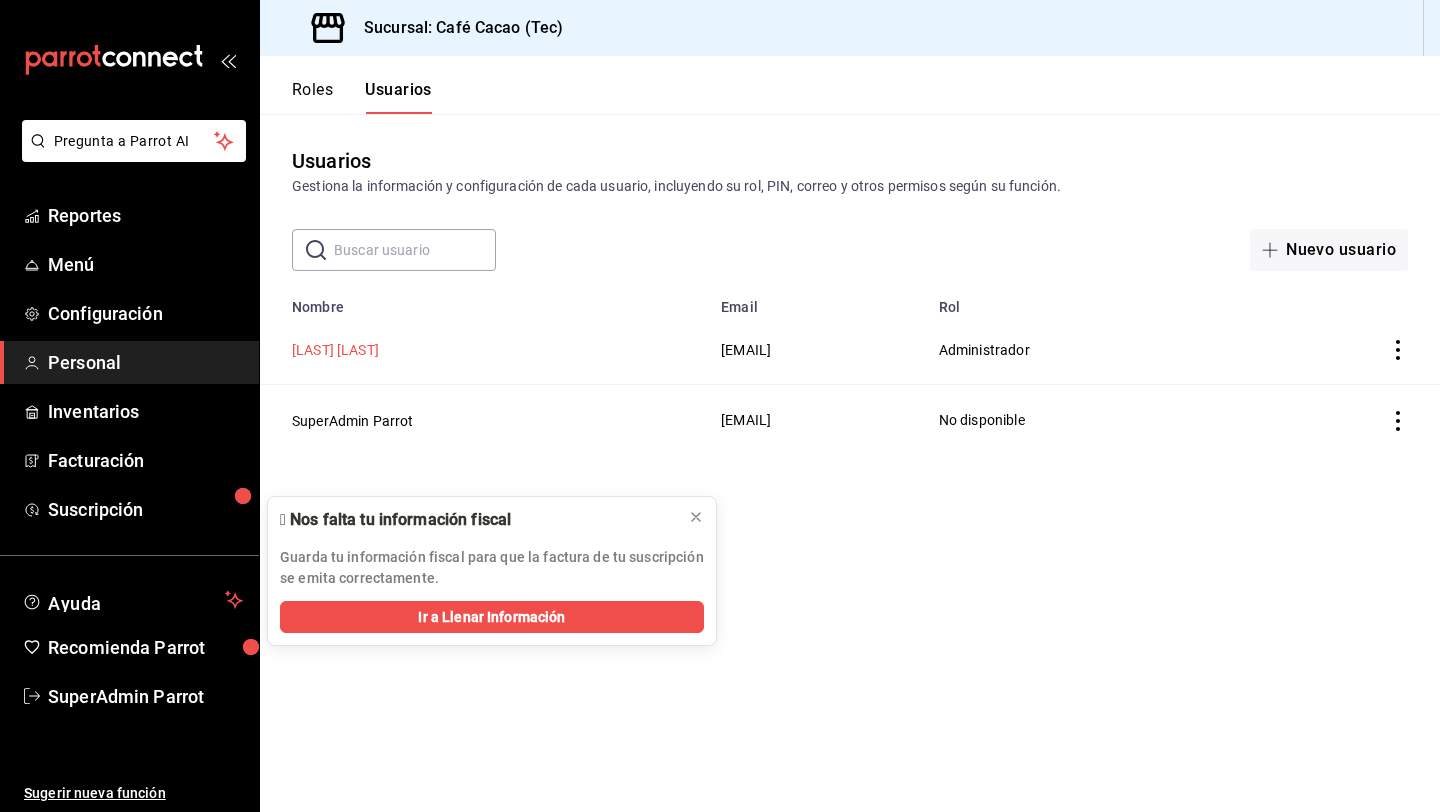 click on "[LAST] [LAST]" at bounding box center [335, 350] 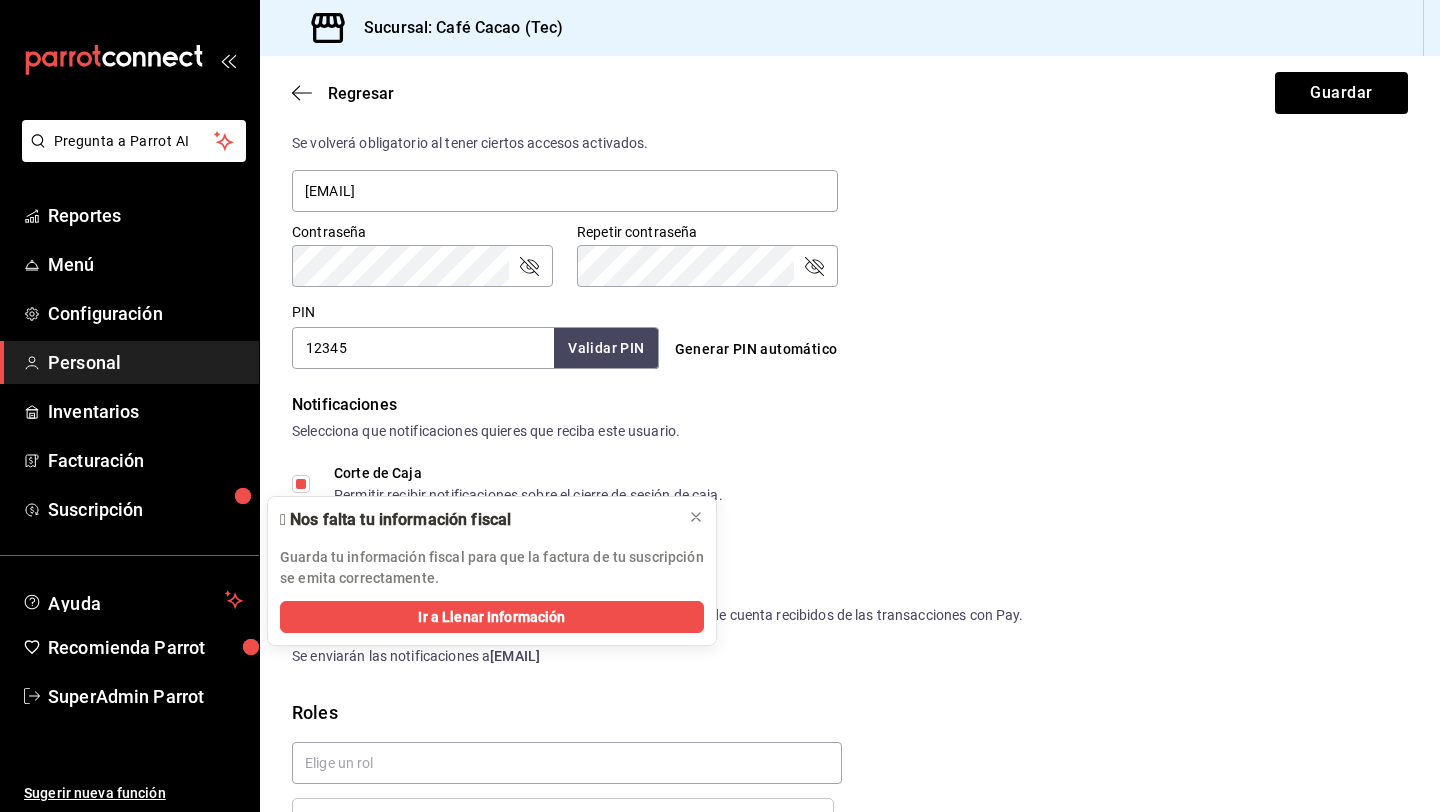 scroll, scrollTop: 783, scrollLeft: 0, axis: vertical 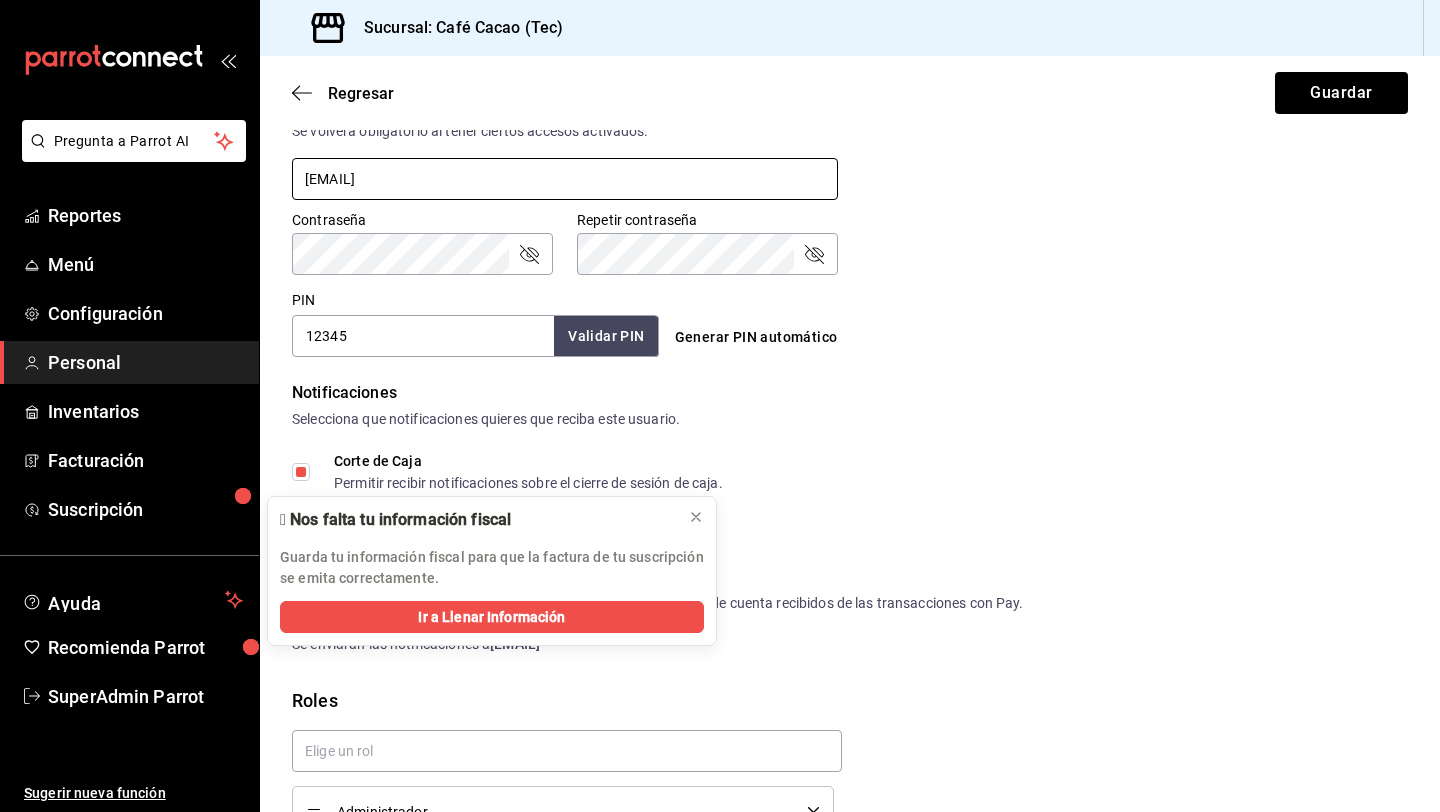 click on "[EMAIL]" at bounding box center (565, 179) 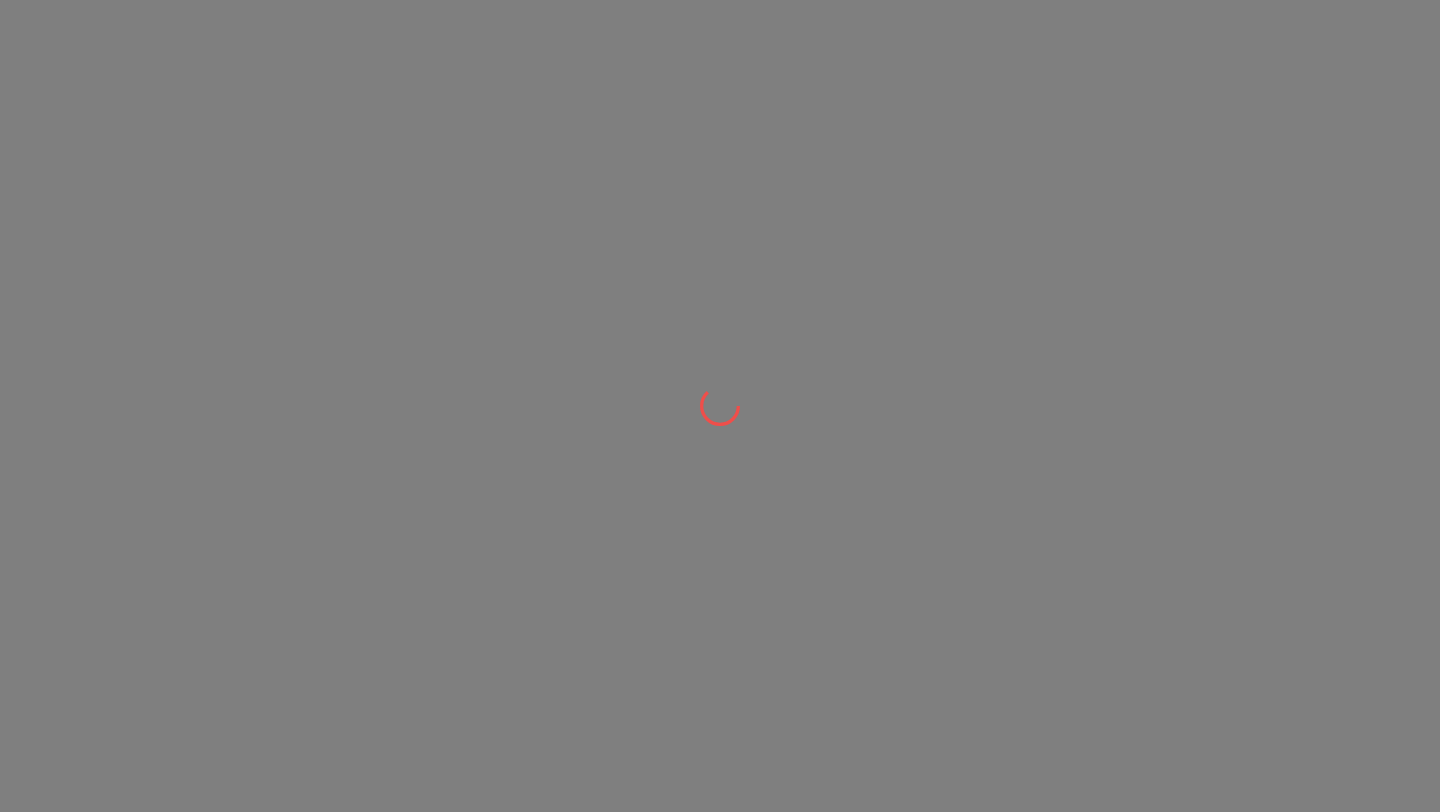 scroll, scrollTop: 0, scrollLeft: 0, axis: both 